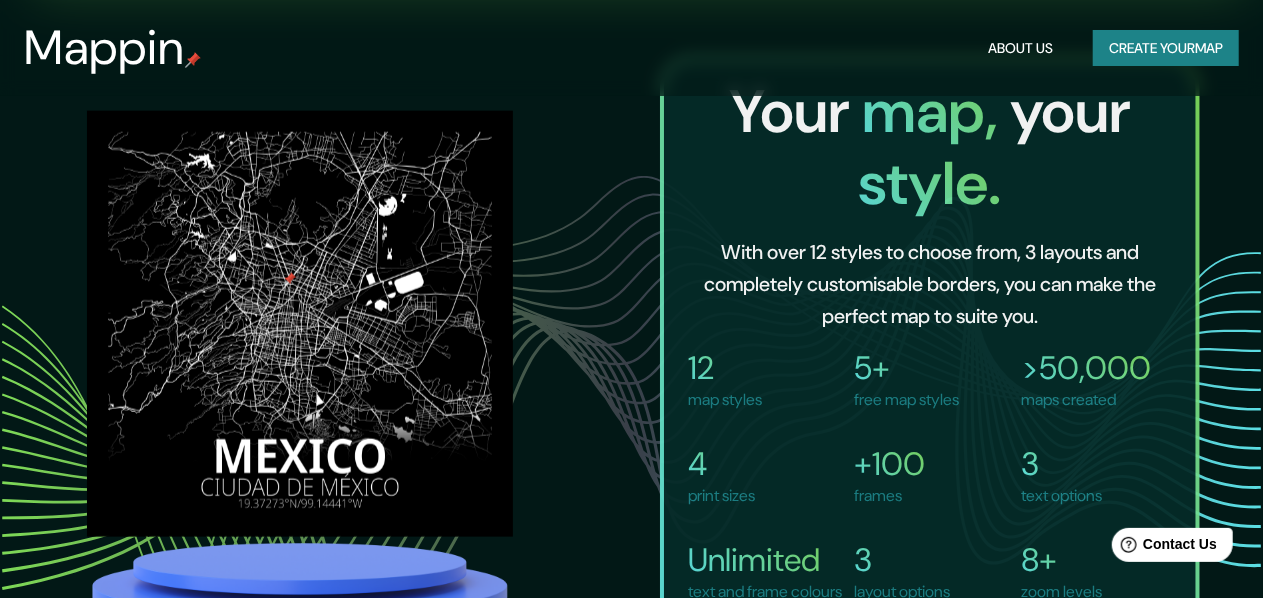 scroll, scrollTop: 1170, scrollLeft: 0, axis: vertical 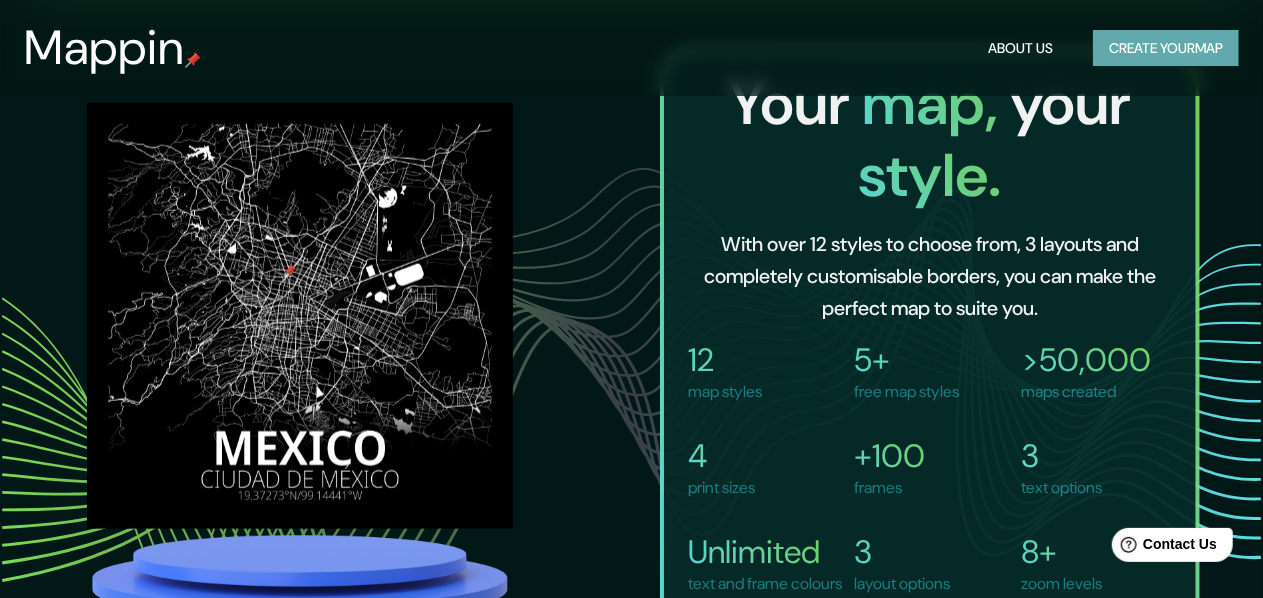 click on "Create your   map" at bounding box center [1166, 48] 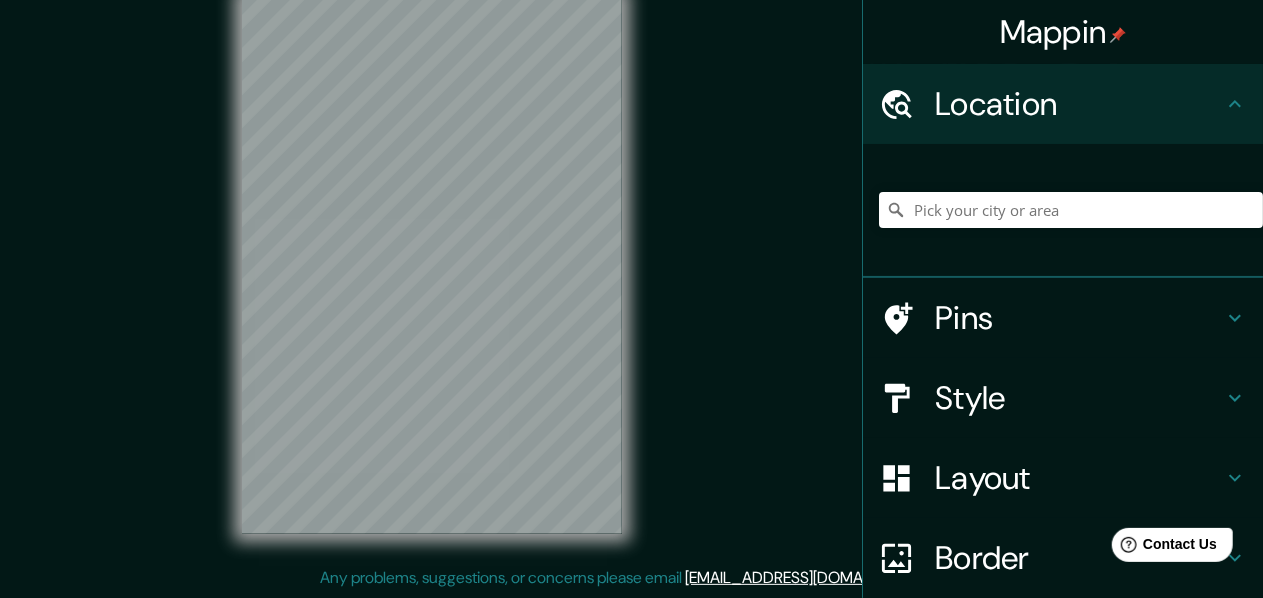 scroll, scrollTop: 0, scrollLeft: 0, axis: both 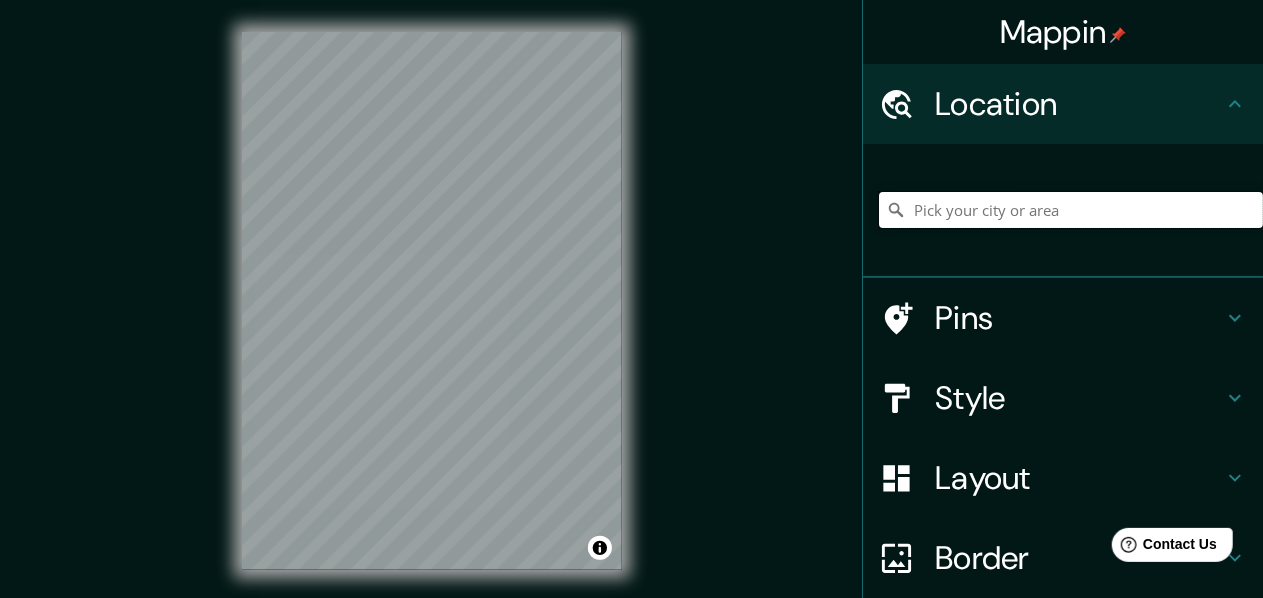 click at bounding box center [1071, 210] 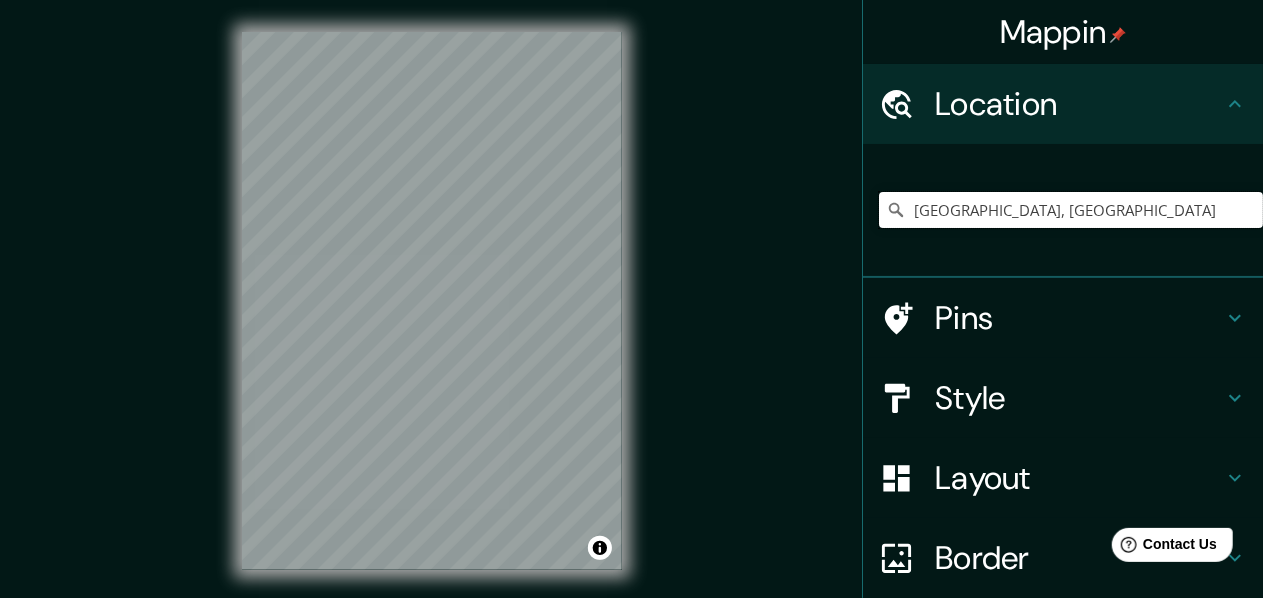 drag, startPoint x: 1059, startPoint y: 203, endPoint x: 835, endPoint y: 201, distance: 224.00893 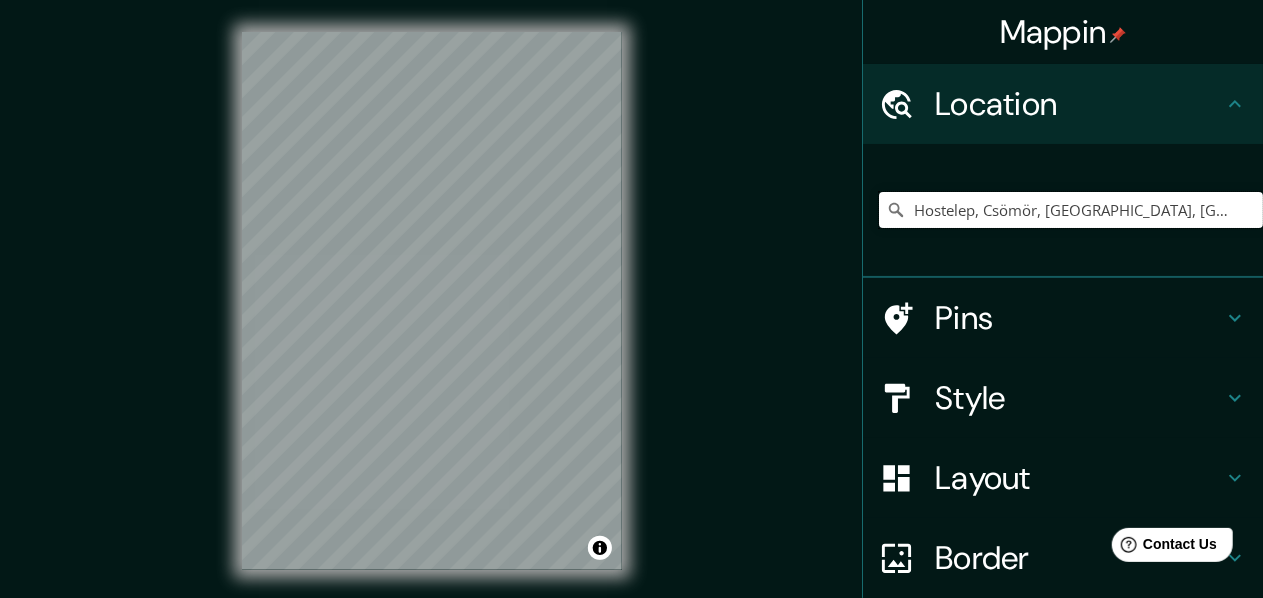 drag, startPoint x: 1162, startPoint y: 208, endPoint x: 838, endPoint y: 248, distance: 326.4598 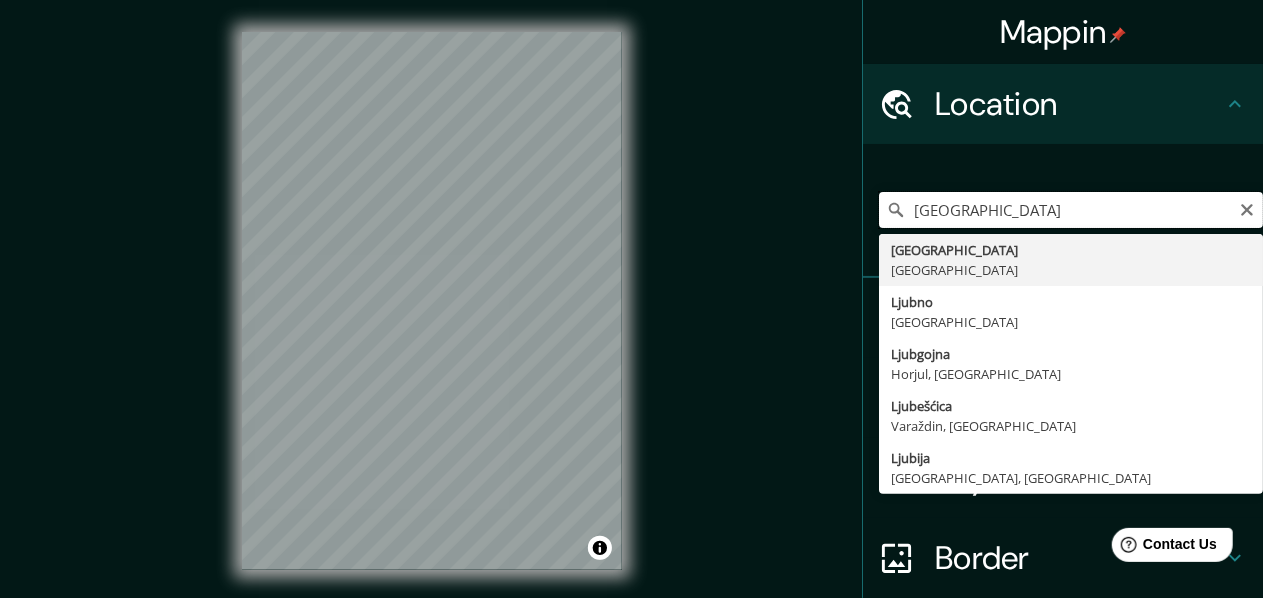 type on "[GEOGRAPHIC_DATA], [GEOGRAPHIC_DATA]" 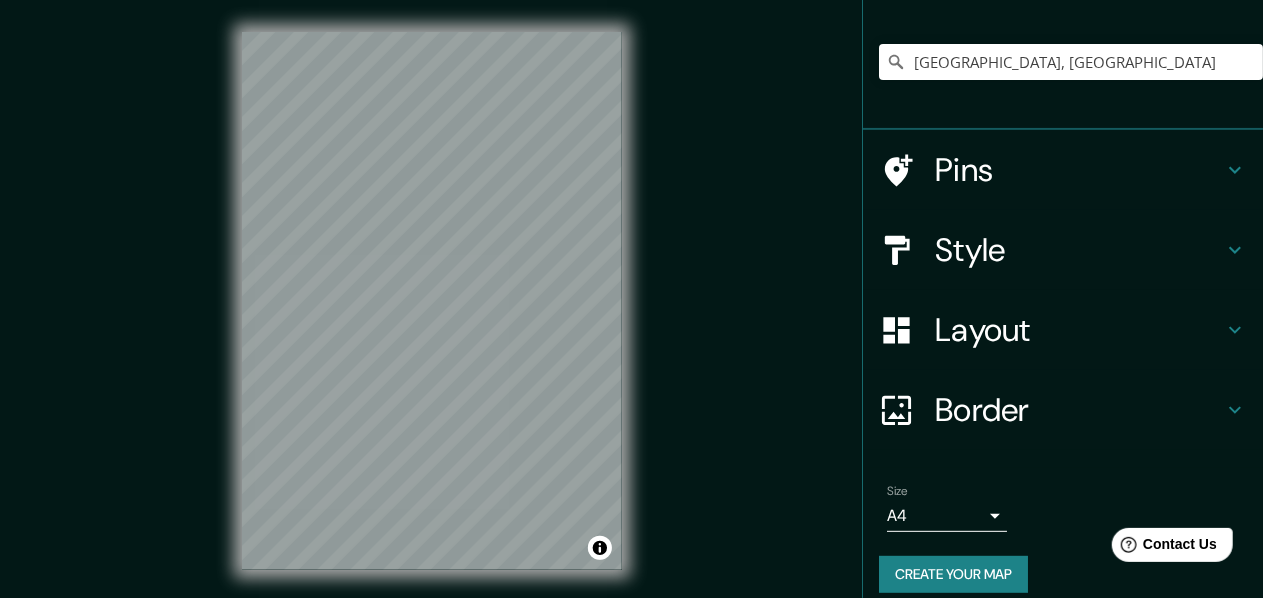 scroll, scrollTop: 196, scrollLeft: 0, axis: vertical 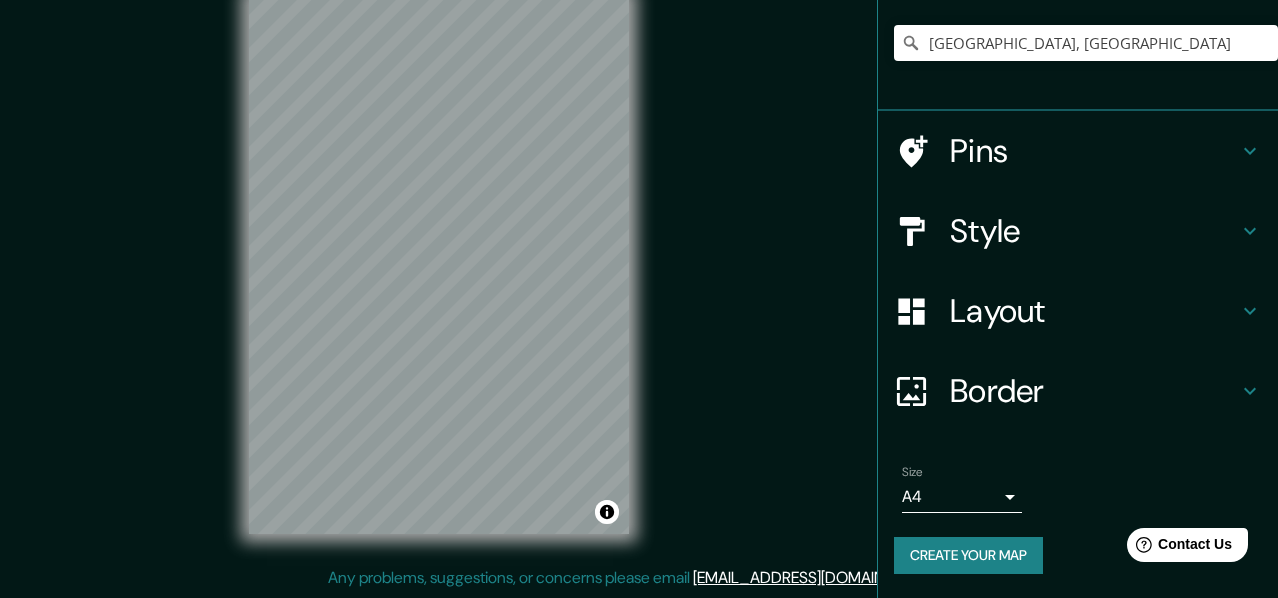 click on "Mappin Location Ljubljana, Slovenia Ljubljana  Slovenia Ljubno  Slovenia Ljubgojna  Horjul, Slovenia Ljubešćica  Varaždin, Croatia Ljubija  Banja Luka, Bosnia and Herzegovina Pins Style Layout Border Choose a border.  Hint : you can make layers of the frame opaque to create some cool effects. None Simple Transparent Fancy Size A4 single Create your map © Mapbox   © OpenStreetMap   Improve this map Any problems, suggestions, or concerns please email    help@mappin.pro . . ." at bounding box center (639, 263) 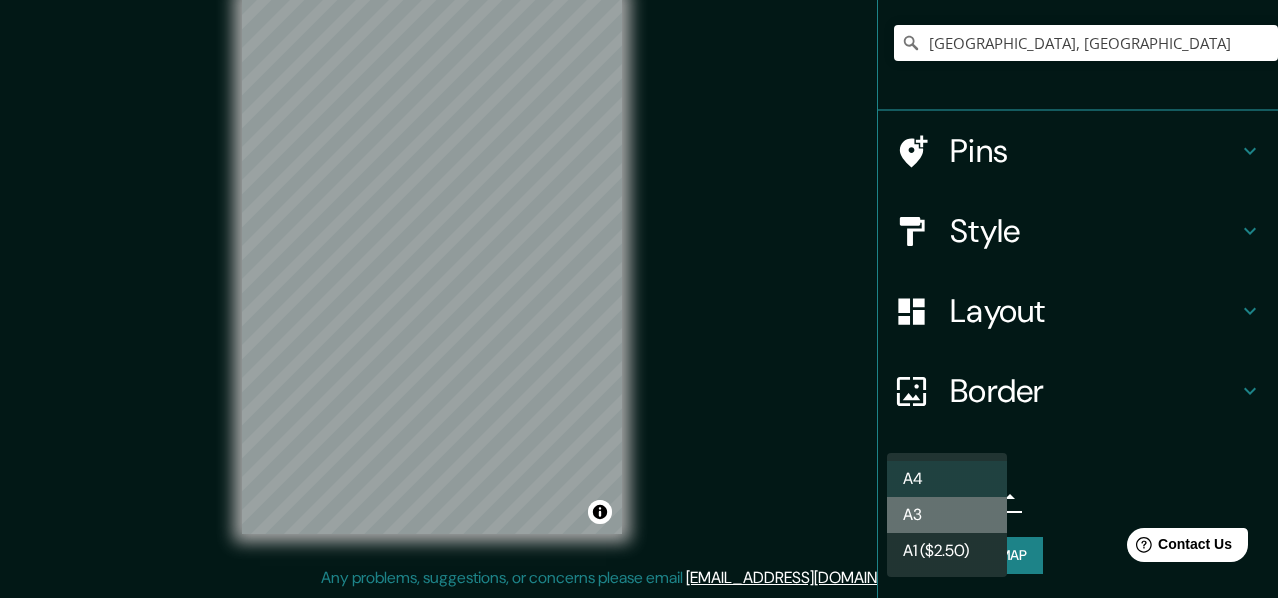 click on "A3" at bounding box center [947, 515] 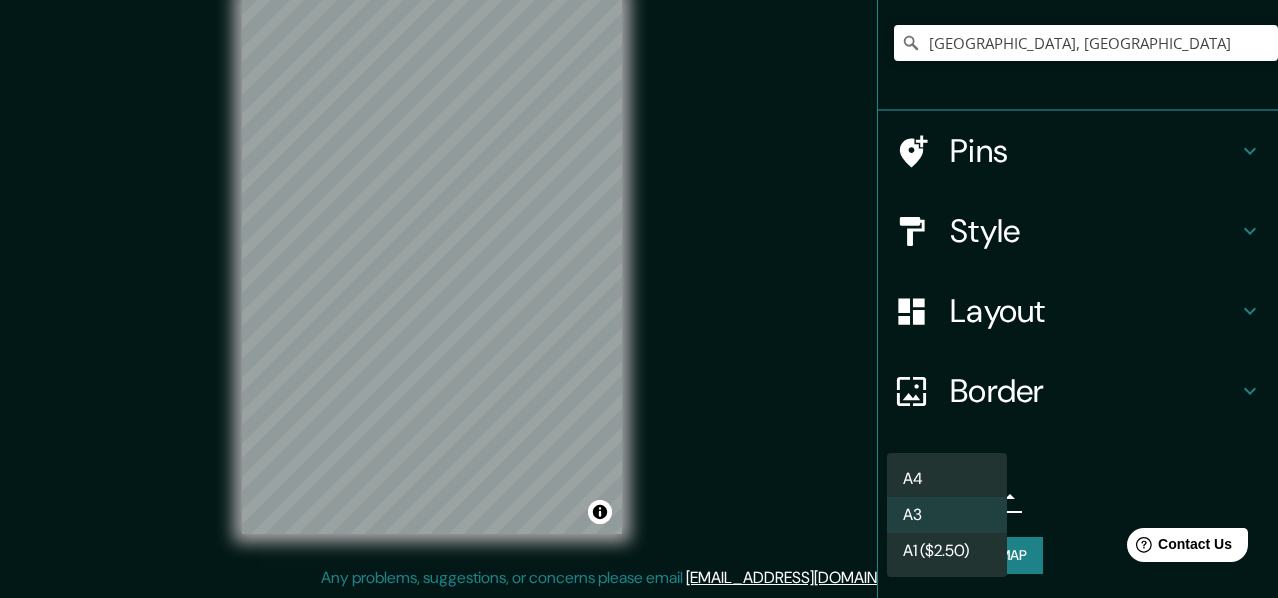click on "Mappin Location Ljubljana, Slovenia Ljubljana  Slovenia Ljubno  Slovenia Ljubgojna  Horjul, Slovenia Ljubešćica  Varaždin, Croatia Ljubija  Banja Luka, Bosnia and Herzegovina Pins Style Layout Border Choose a border.  Hint : you can make layers of the frame opaque to create some cool effects. None Simple Transparent Fancy Size A3 a4 Create your map © Mapbox   © OpenStreetMap   Improve this map Any problems, suggestions, or concerns please email    help@mappin.pro . . . A4 A3 A1 ($2.50)" at bounding box center (639, 263) 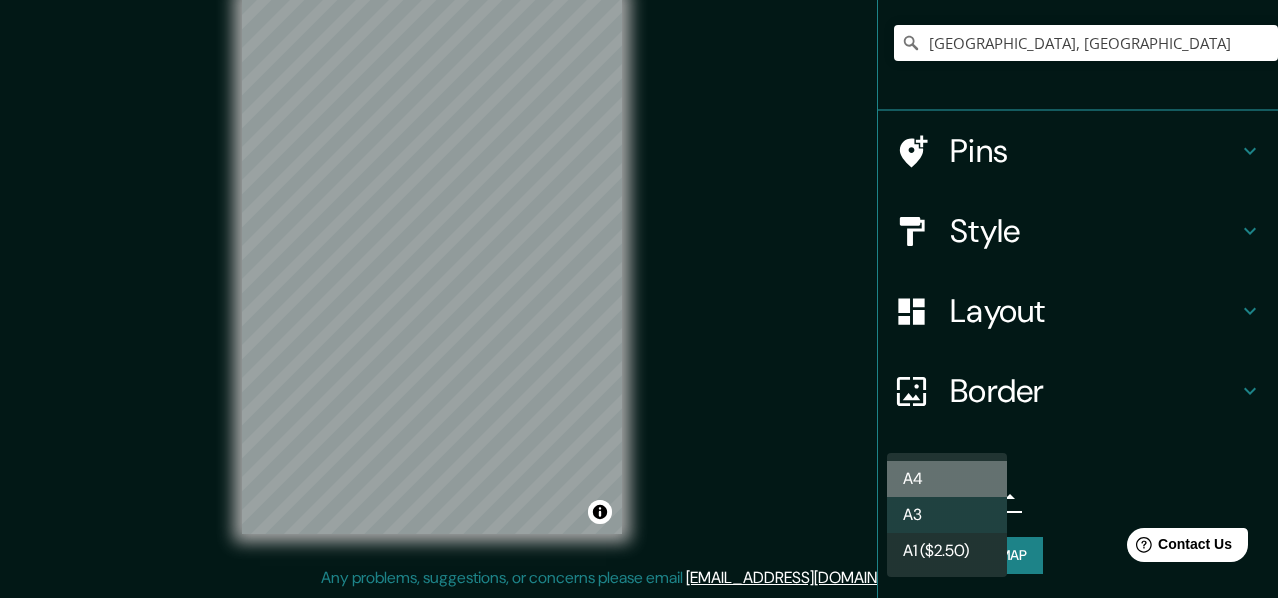 click on "A4" at bounding box center [947, 479] 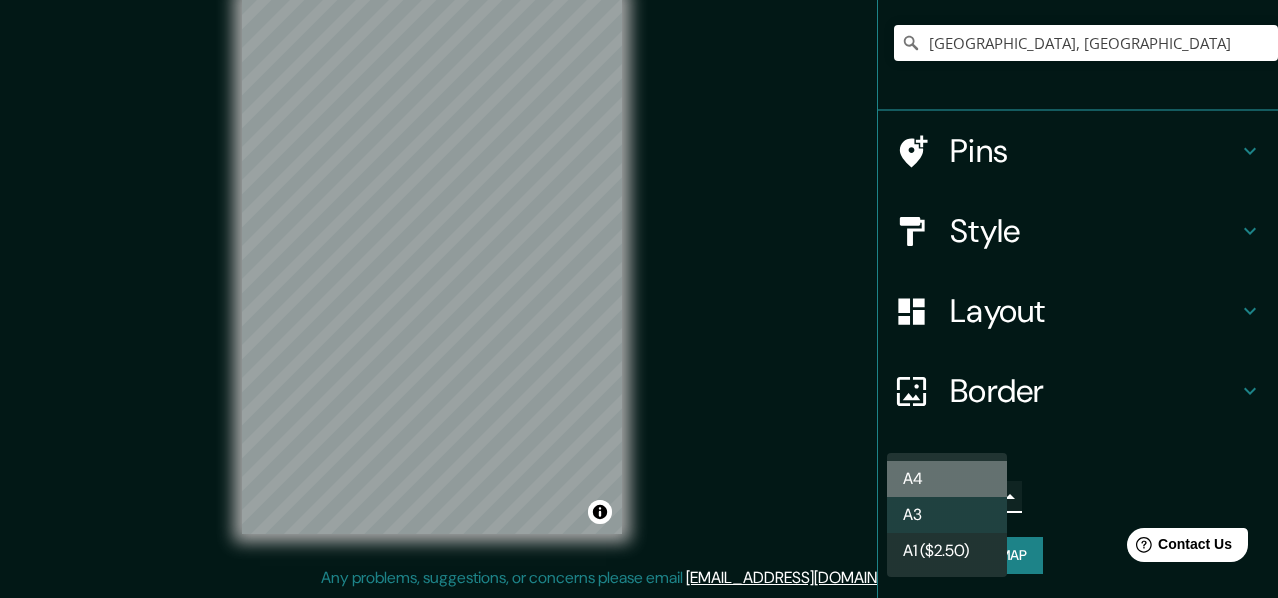 type on "single" 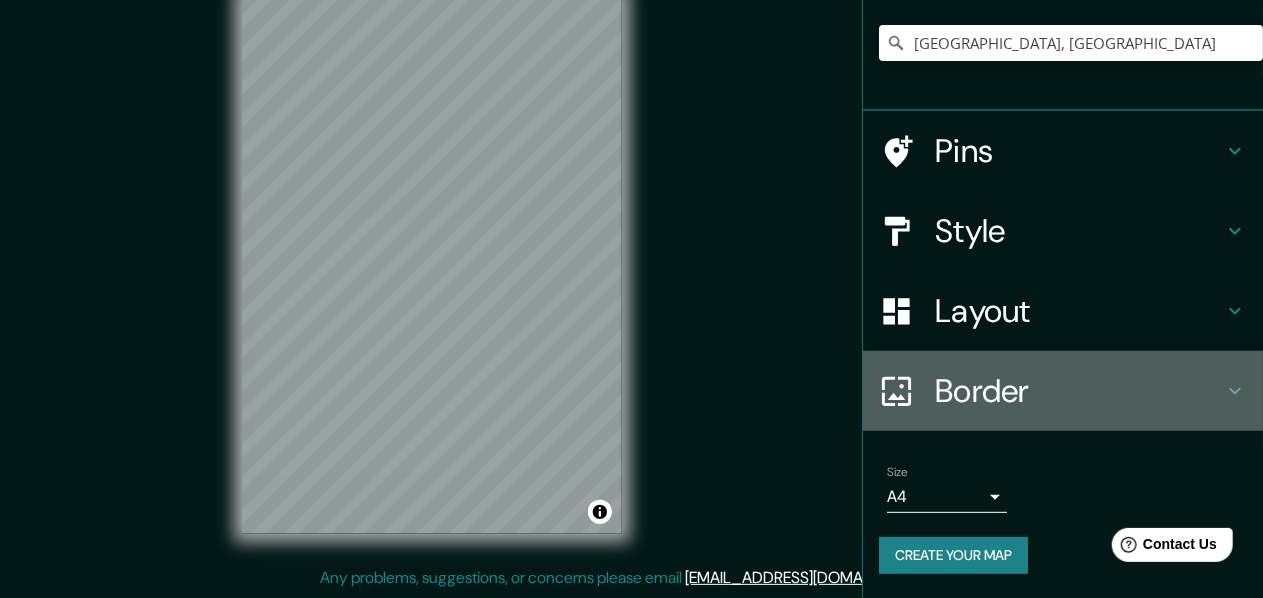 click on "Border" at bounding box center [1079, 391] 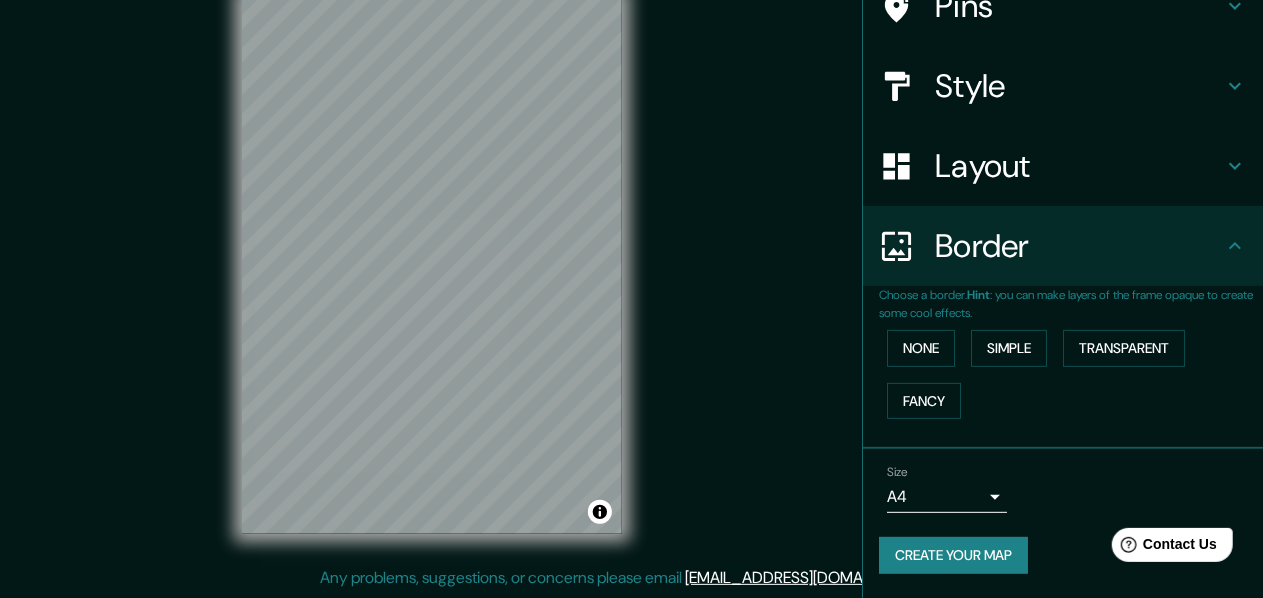 scroll, scrollTop: 164, scrollLeft: 0, axis: vertical 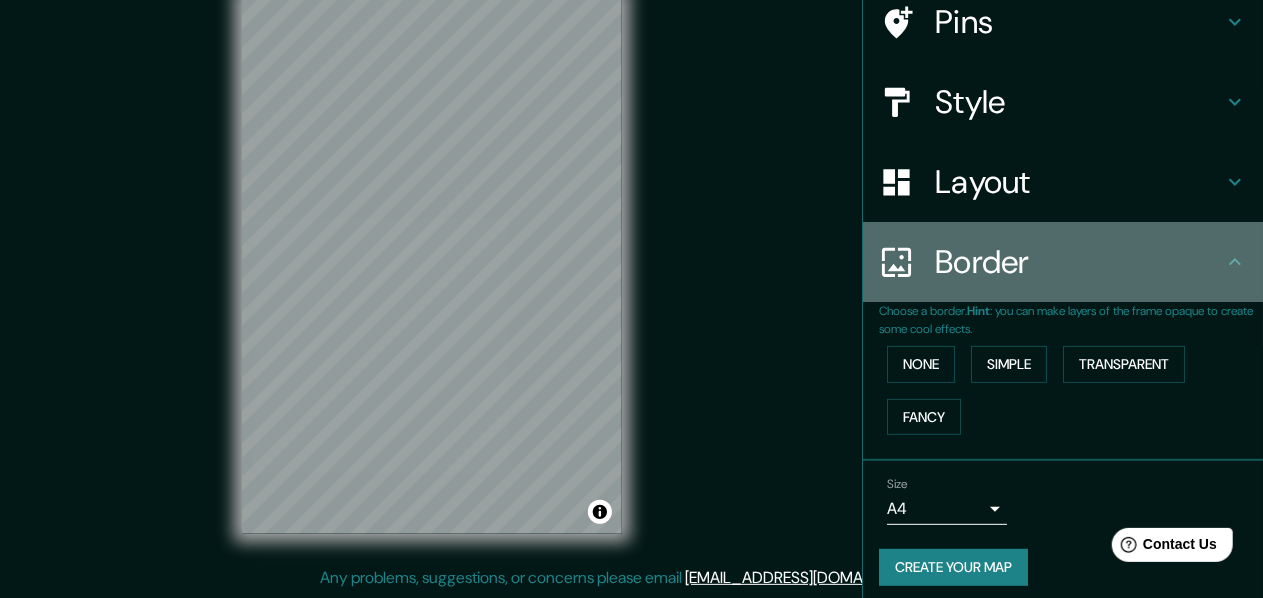 click on "Border" at bounding box center (1079, 262) 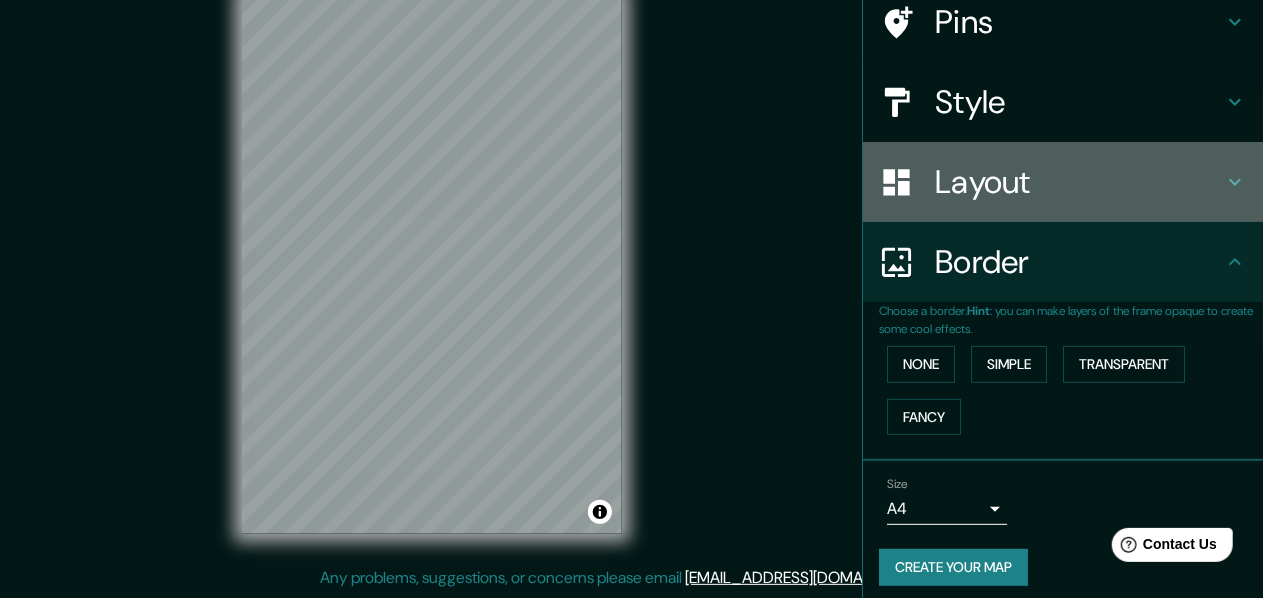 click on "Layout" at bounding box center (1063, 182) 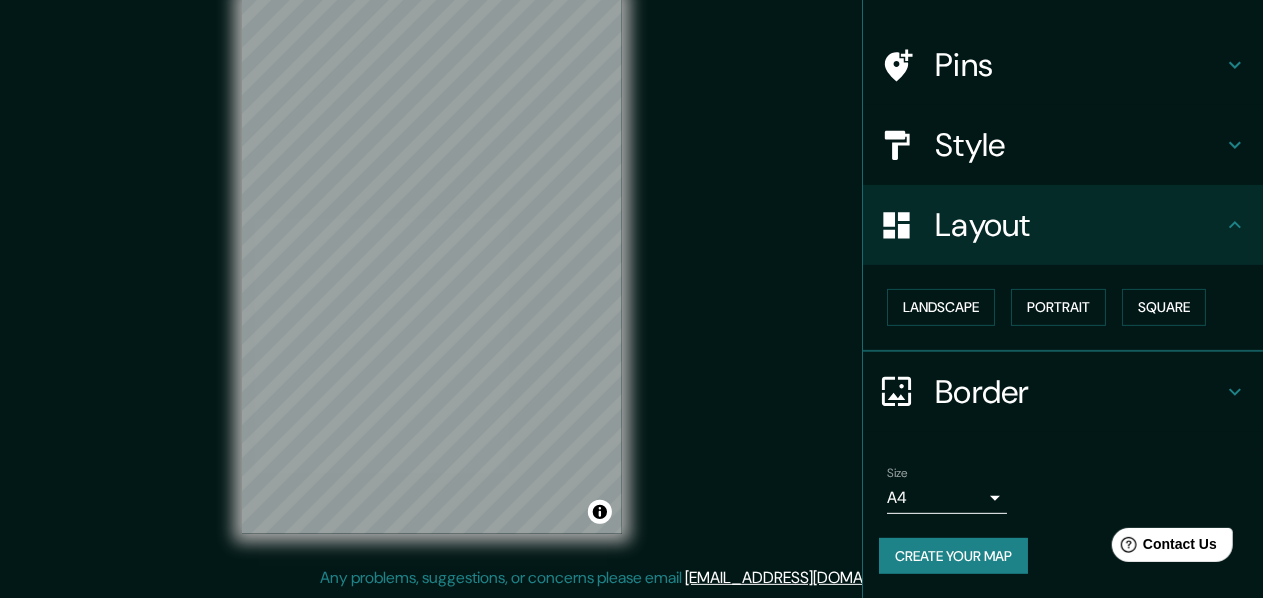 scroll, scrollTop: 147, scrollLeft: 0, axis: vertical 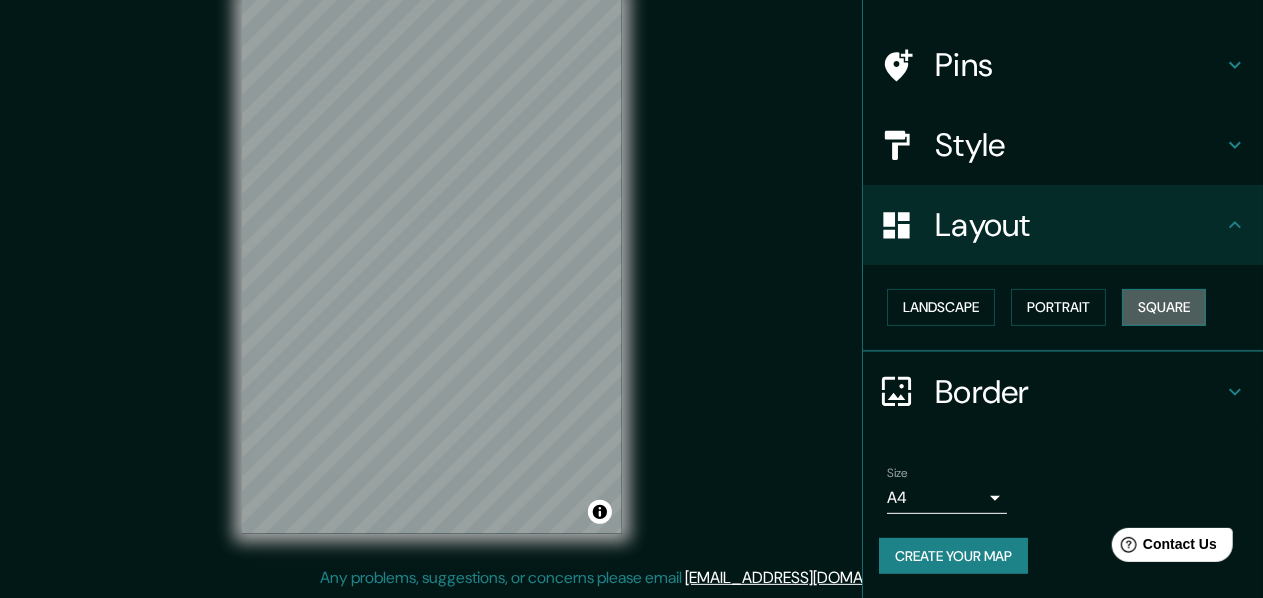 click on "Square" at bounding box center [1164, 307] 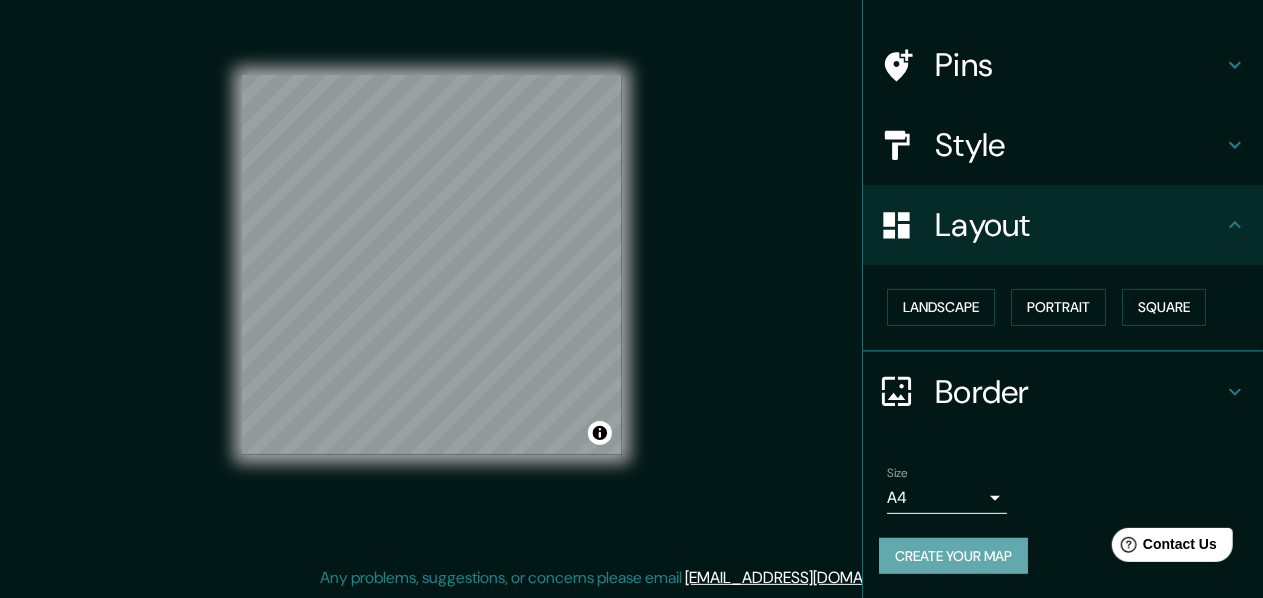 click on "Create your map" at bounding box center (953, 556) 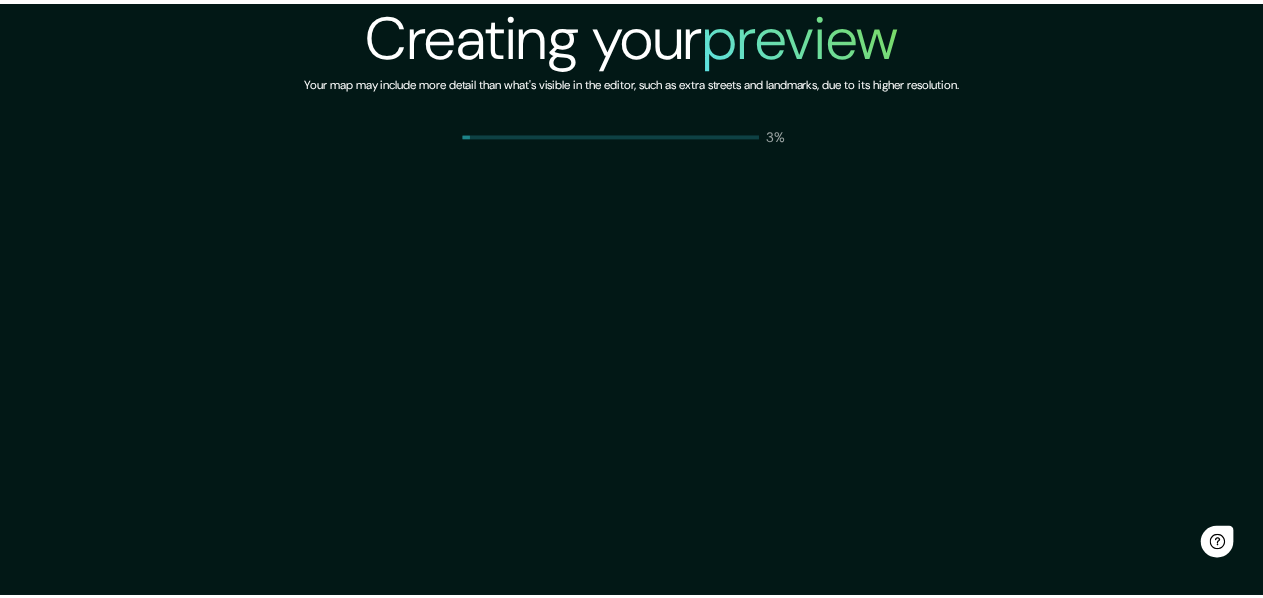 scroll, scrollTop: 0, scrollLeft: 0, axis: both 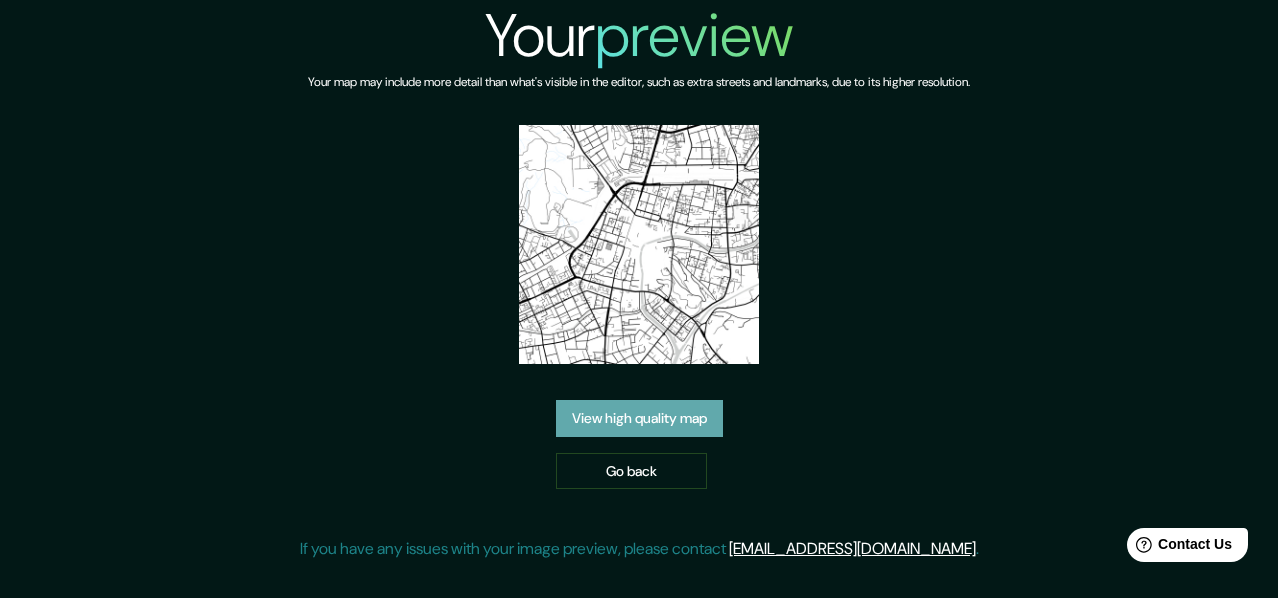 click on "View high quality map" at bounding box center [639, 418] 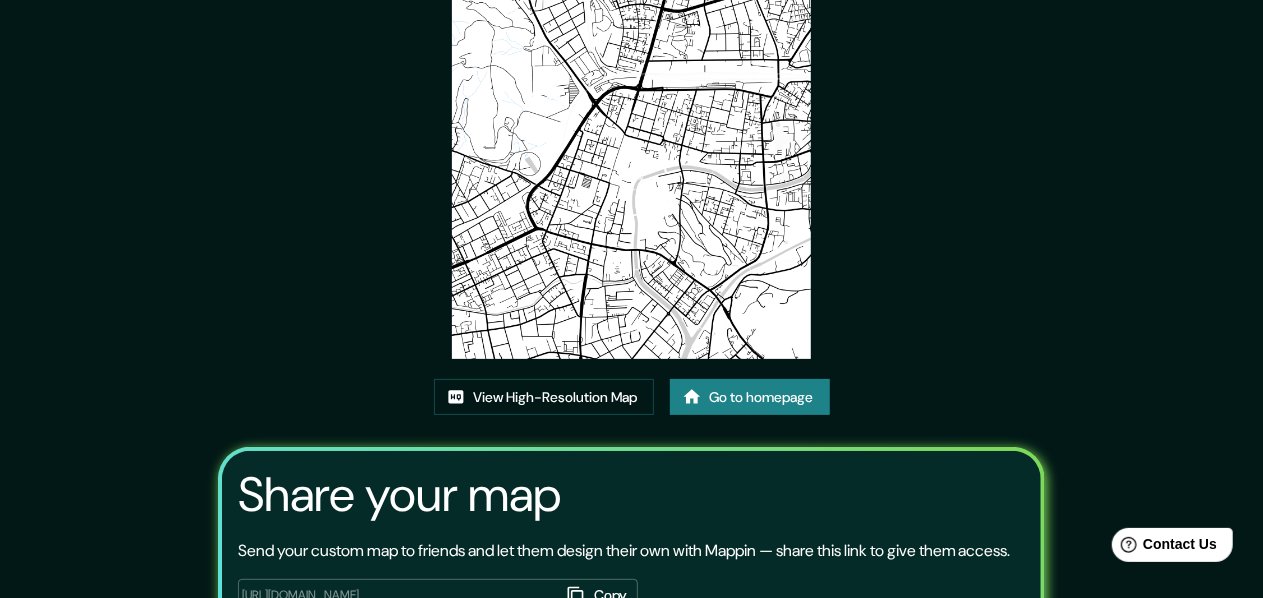 scroll, scrollTop: 86, scrollLeft: 0, axis: vertical 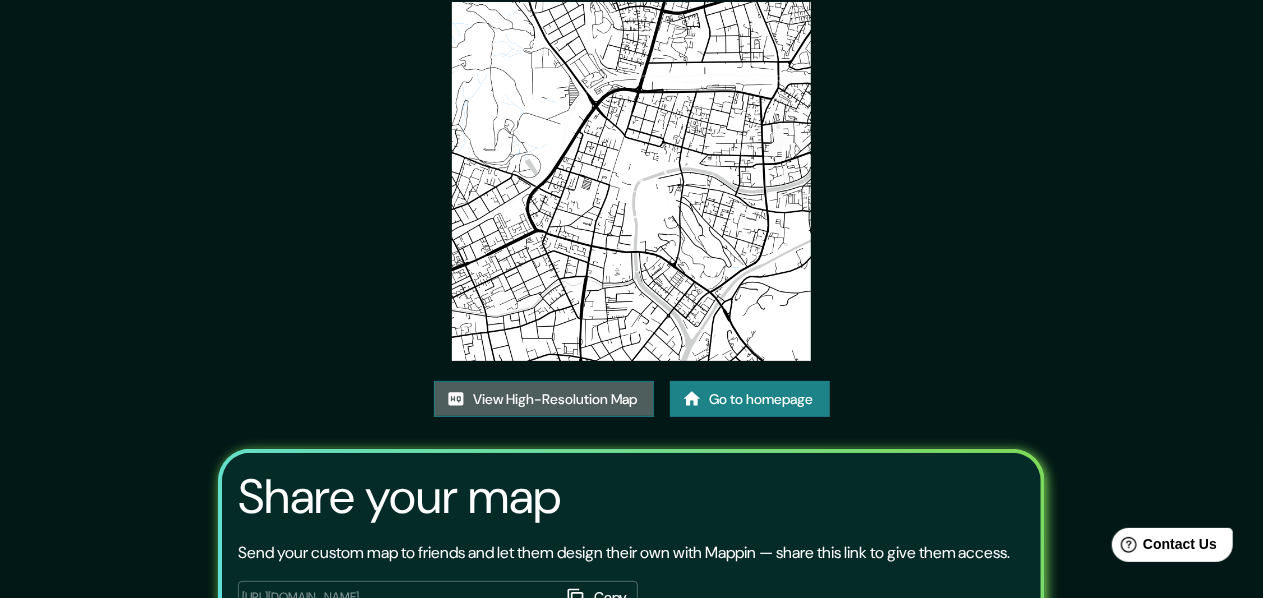 click on "View High-Resolution Map" at bounding box center (544, 399) 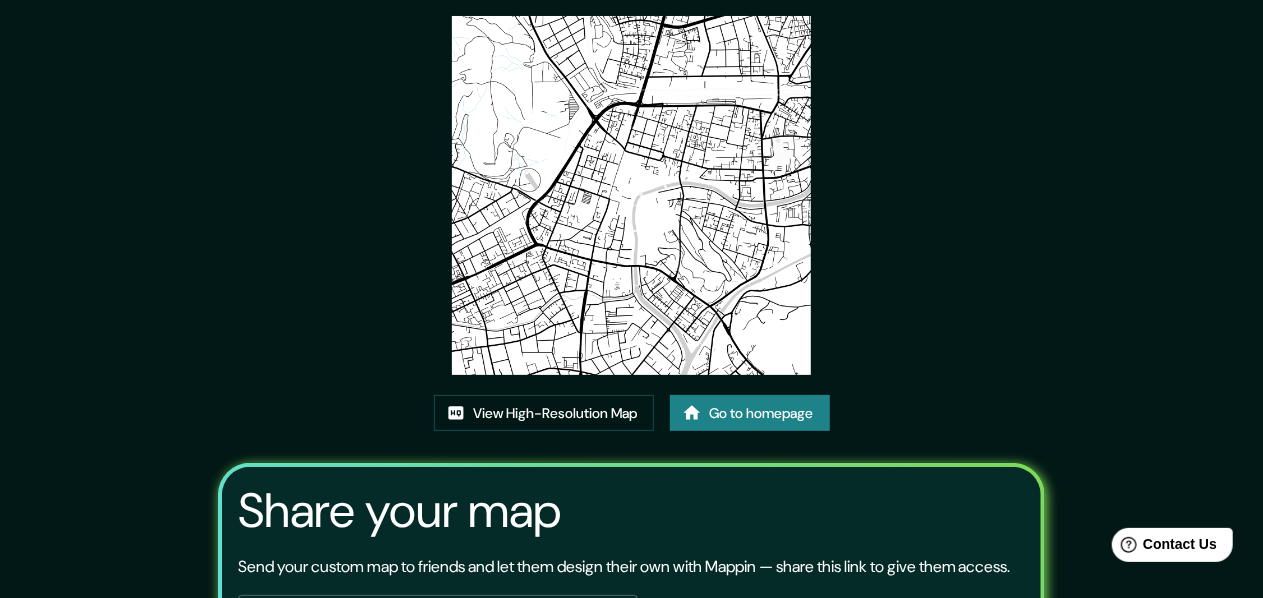 scroll, scrollTop: 42, scrollLeft: 0, axis: vertical 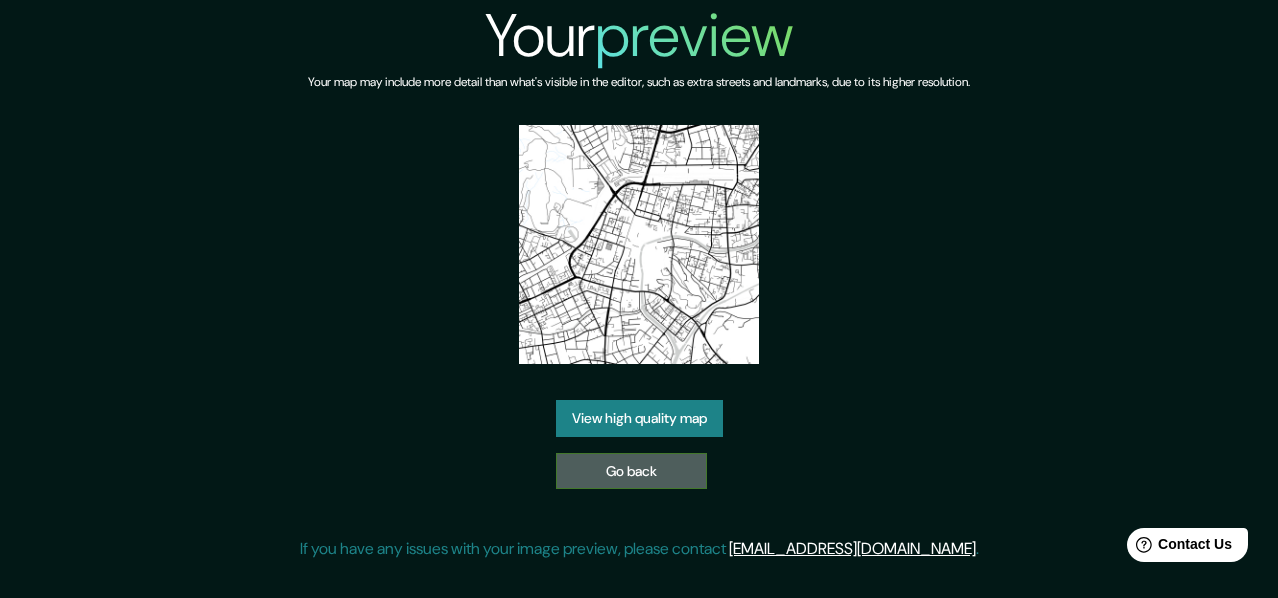 click on "Go back" at bounding box center [631, 471] 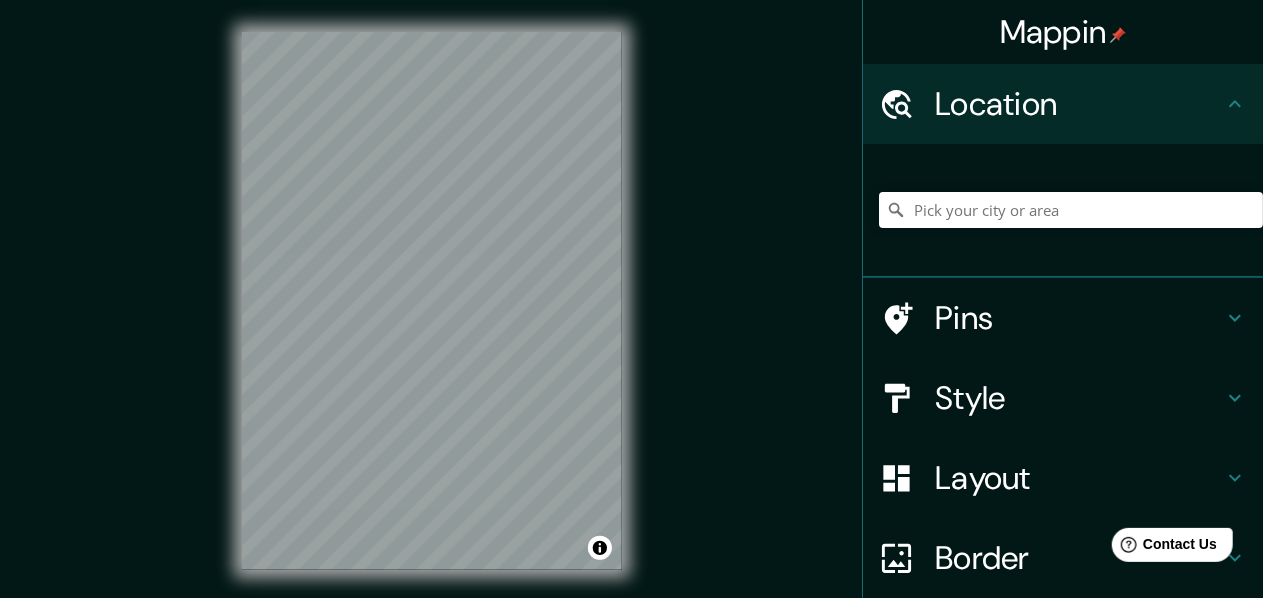 scroll, scrollTop: 42, scrollLeft: 0, axis: vertical 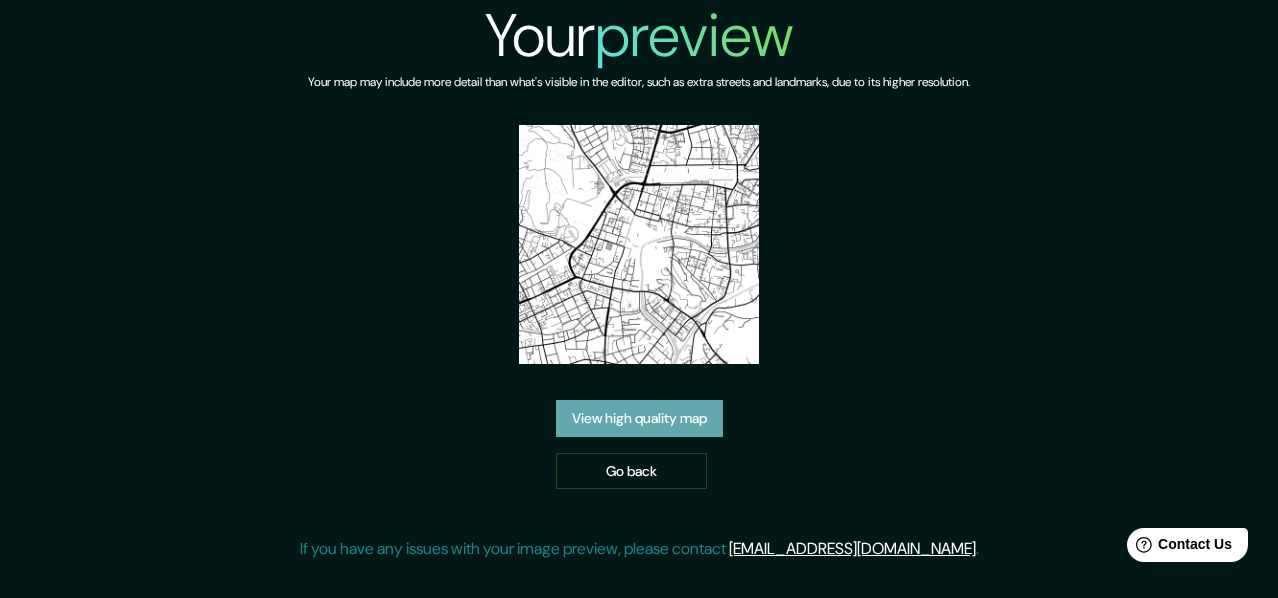 click on "View high quality map" at bounding box center [639, 418] 